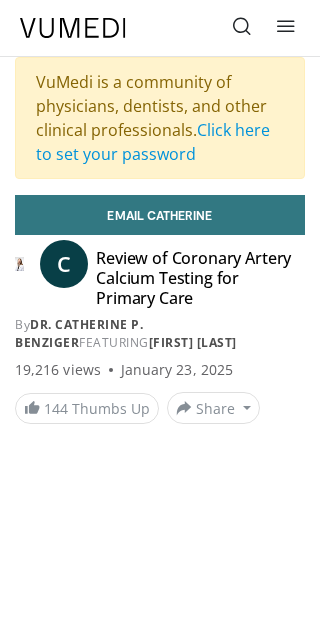 scroll, scrollTop: 0, scrollLeft: 0, axis: both 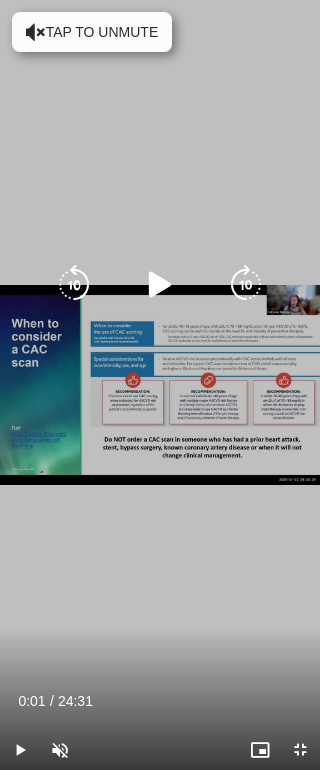 click on "10 seconds
Tap to unmute" at bounding box center [160, 385] 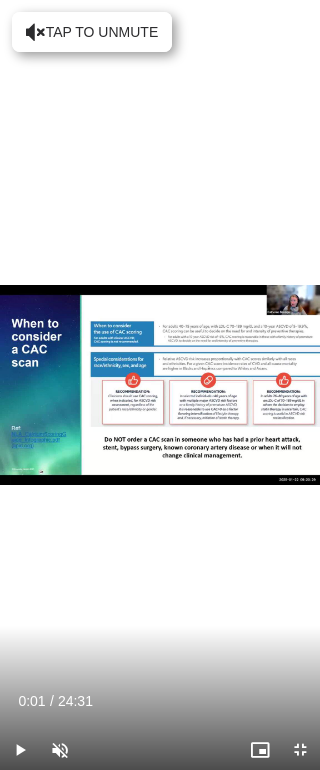 click on "10 seconds
Tap to unmute" at bounding box center [160, 385] 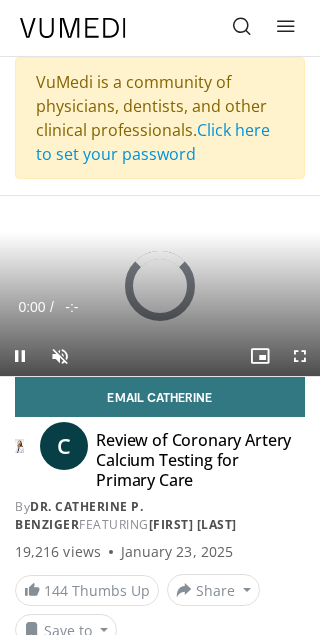 scroll, scrollTop: 0, scrollLeft: 0, axis: both 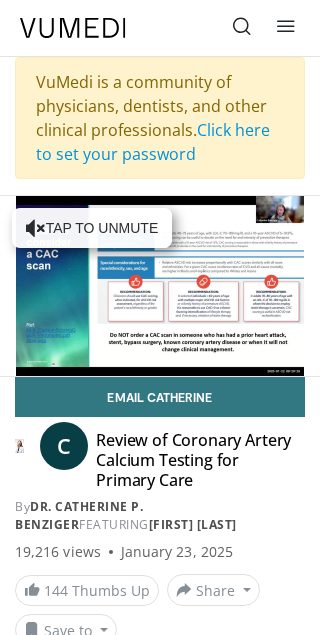 click at bounding box center (286, 28) 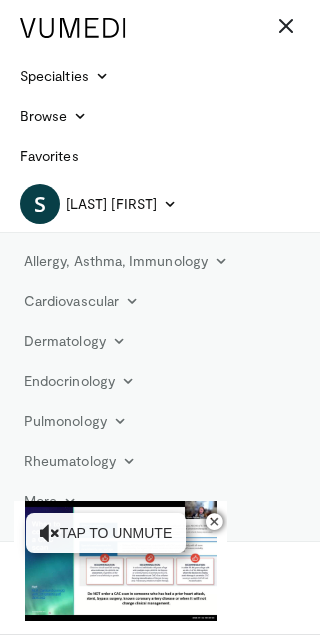 click at bounding box center [286, 28] 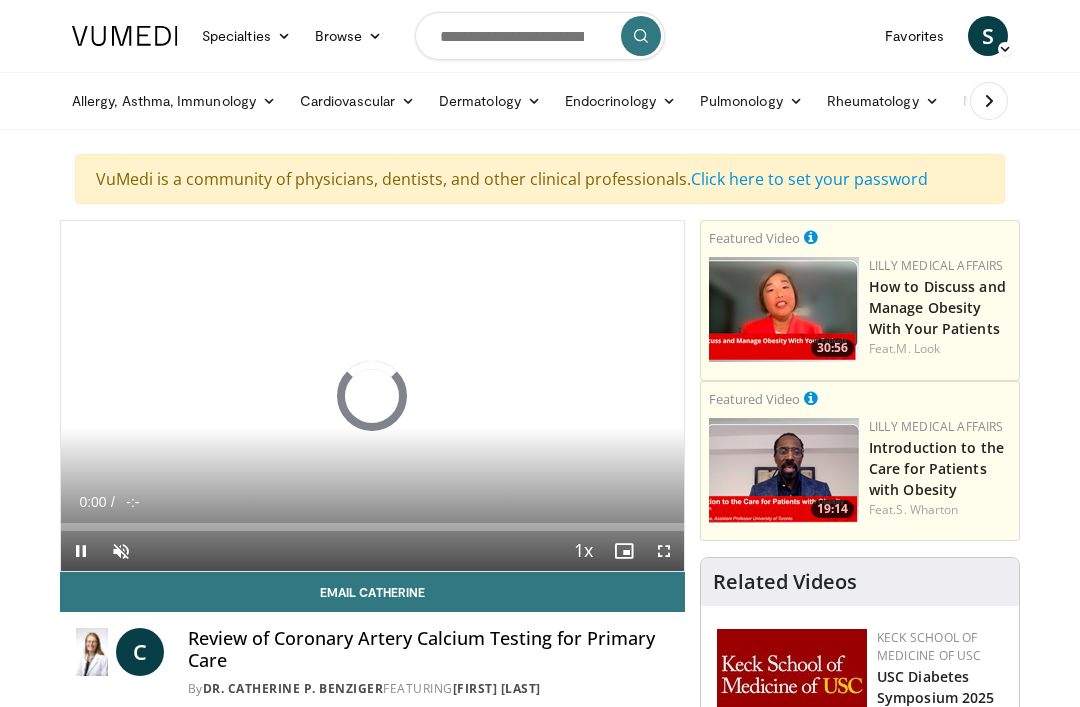 scroll, scrollTop: 0, scrollLeft: 0, axis: both 